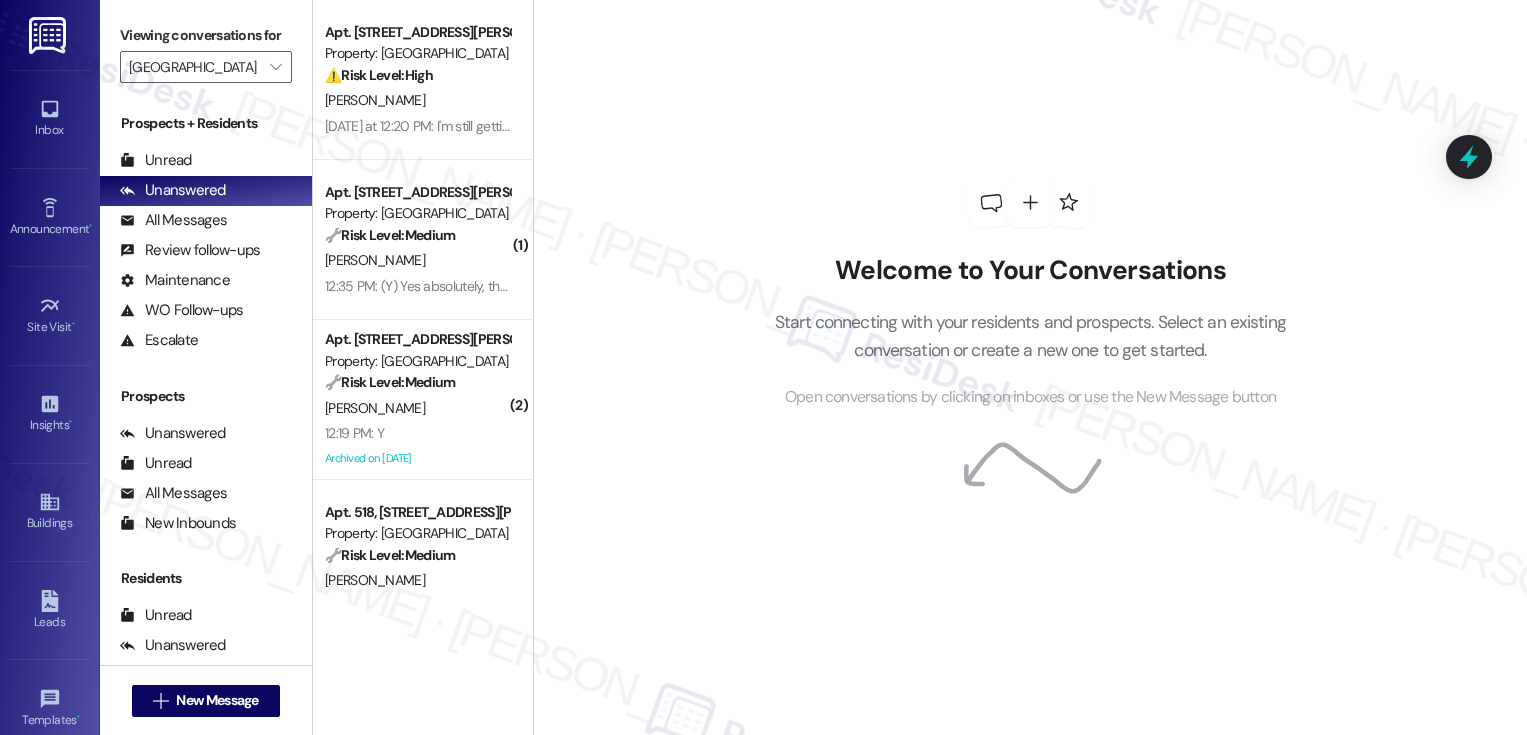 scroll, scrollTop: 0, scrollLeft: 0, axis: both 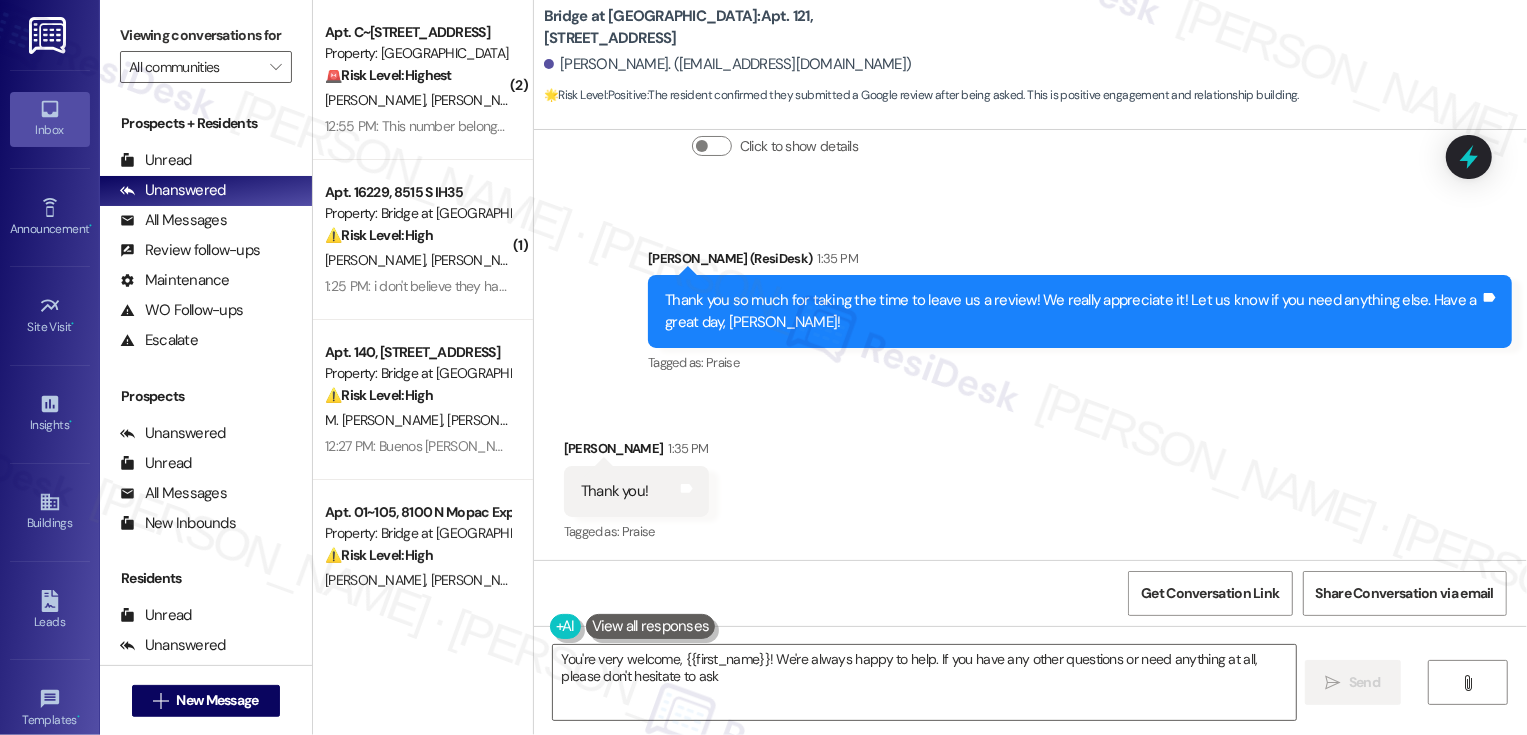 type on "You're very welcome, {{first_name}}! We're always happy to help. If you have any other questions or need anything at all, please don't hesitate to ask!" 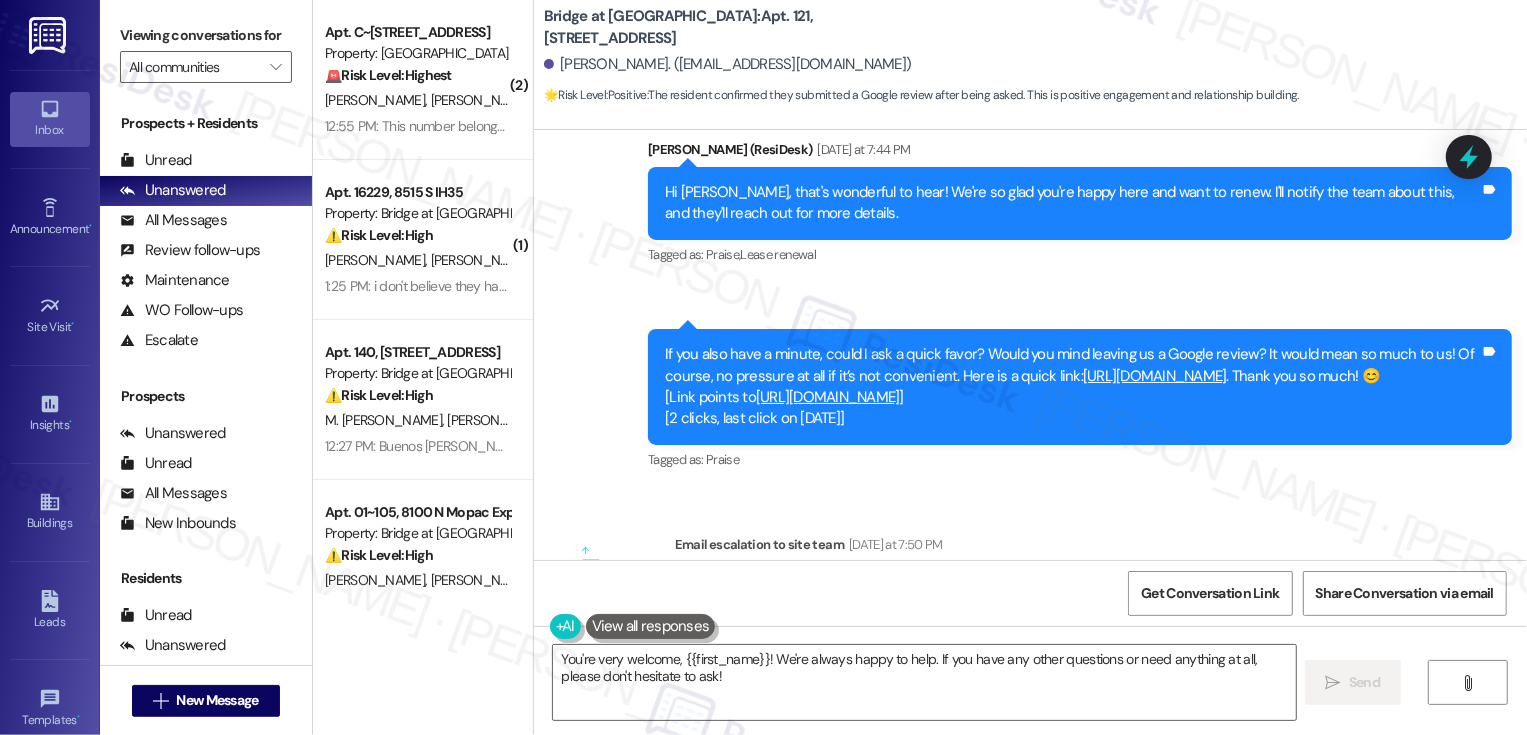 scroll, scrollTop: 1869, scrollLeft: 0, axis: vertical 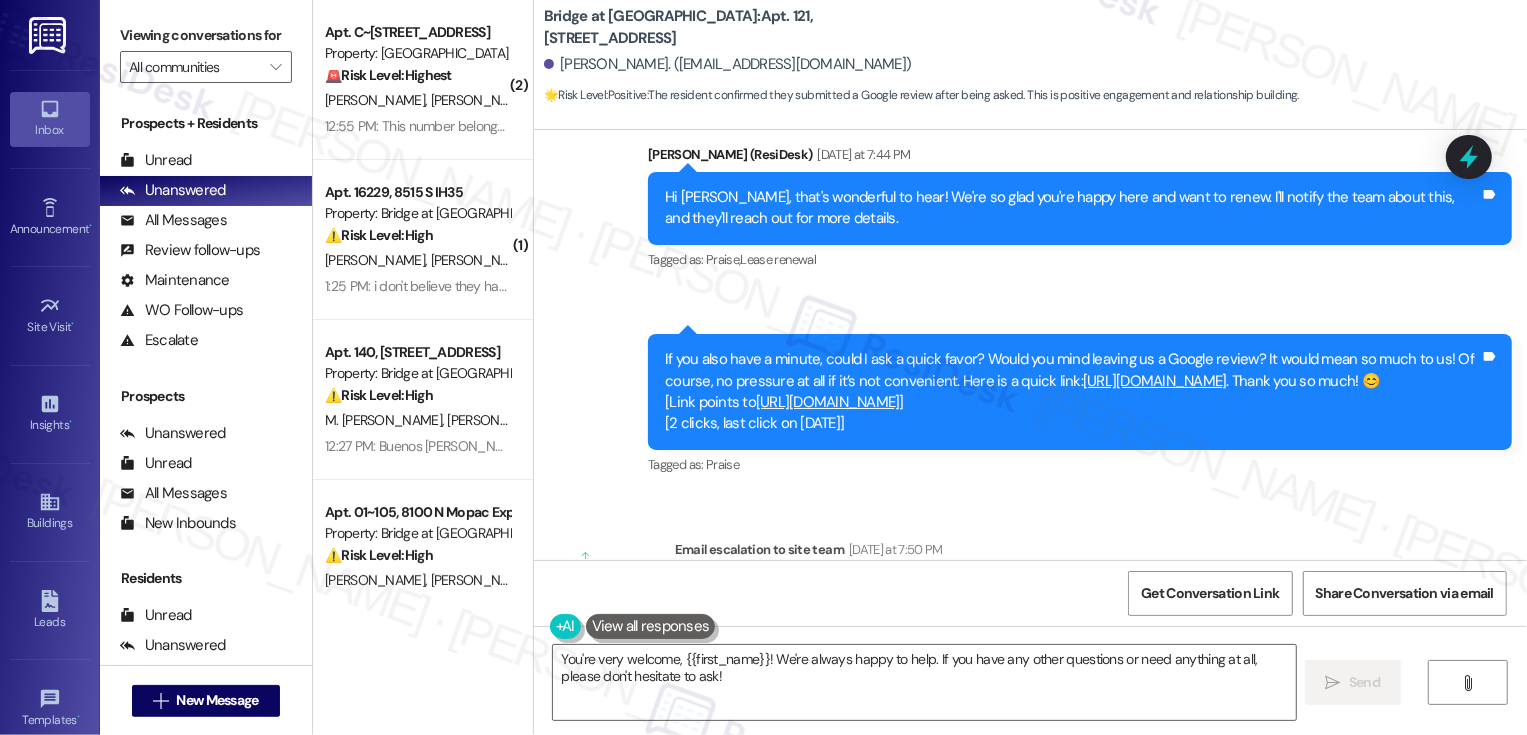 click on "https://search.google.com/local/writereview?placeid=ChIJod4Y-UWzRIYRq_PZMXMq-_Q" at bounding box center (828, 402) 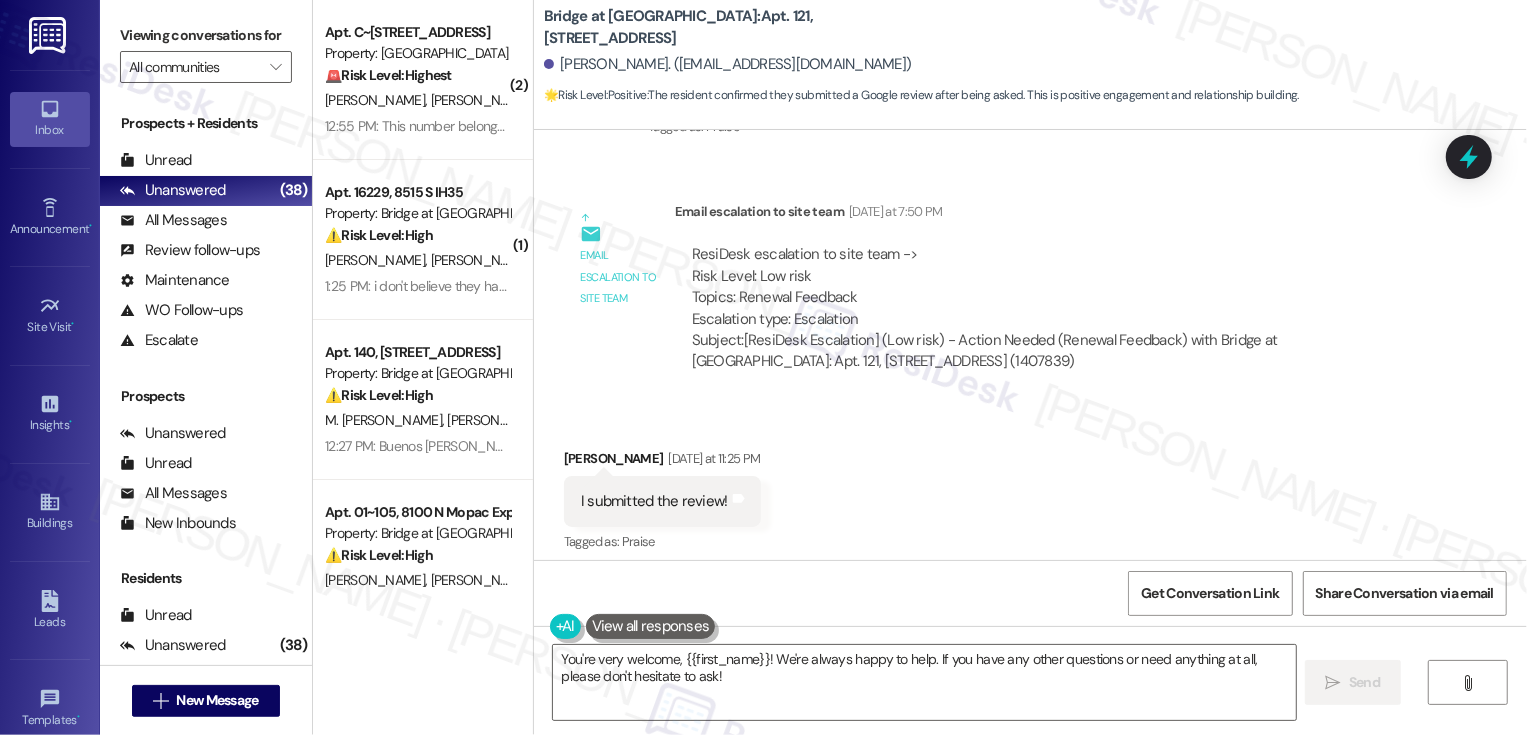 scroll, scrollTop: 2208, scrollLeft: 0, axis: vertical 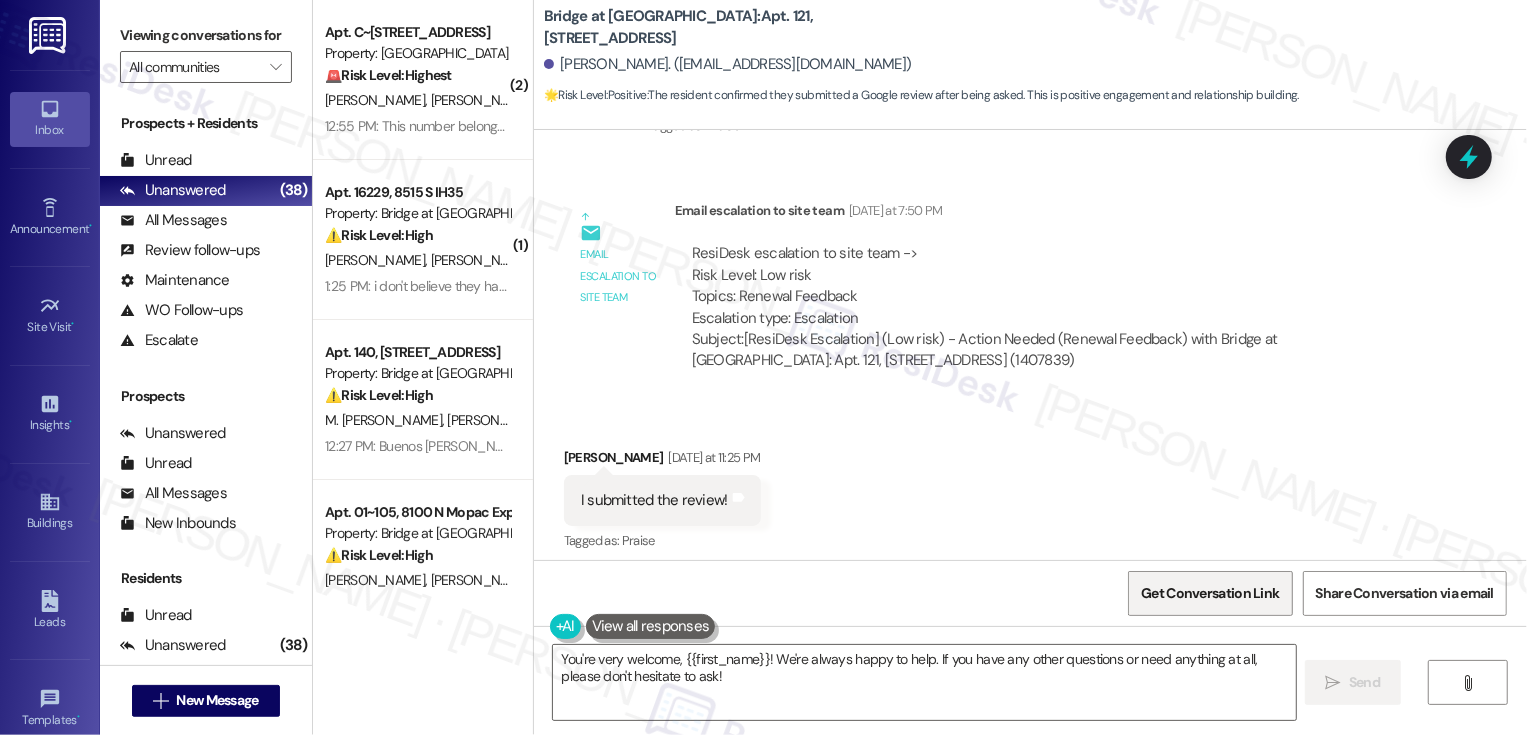 click on "Get Conversation Link" at bounding box center [1210, 593] 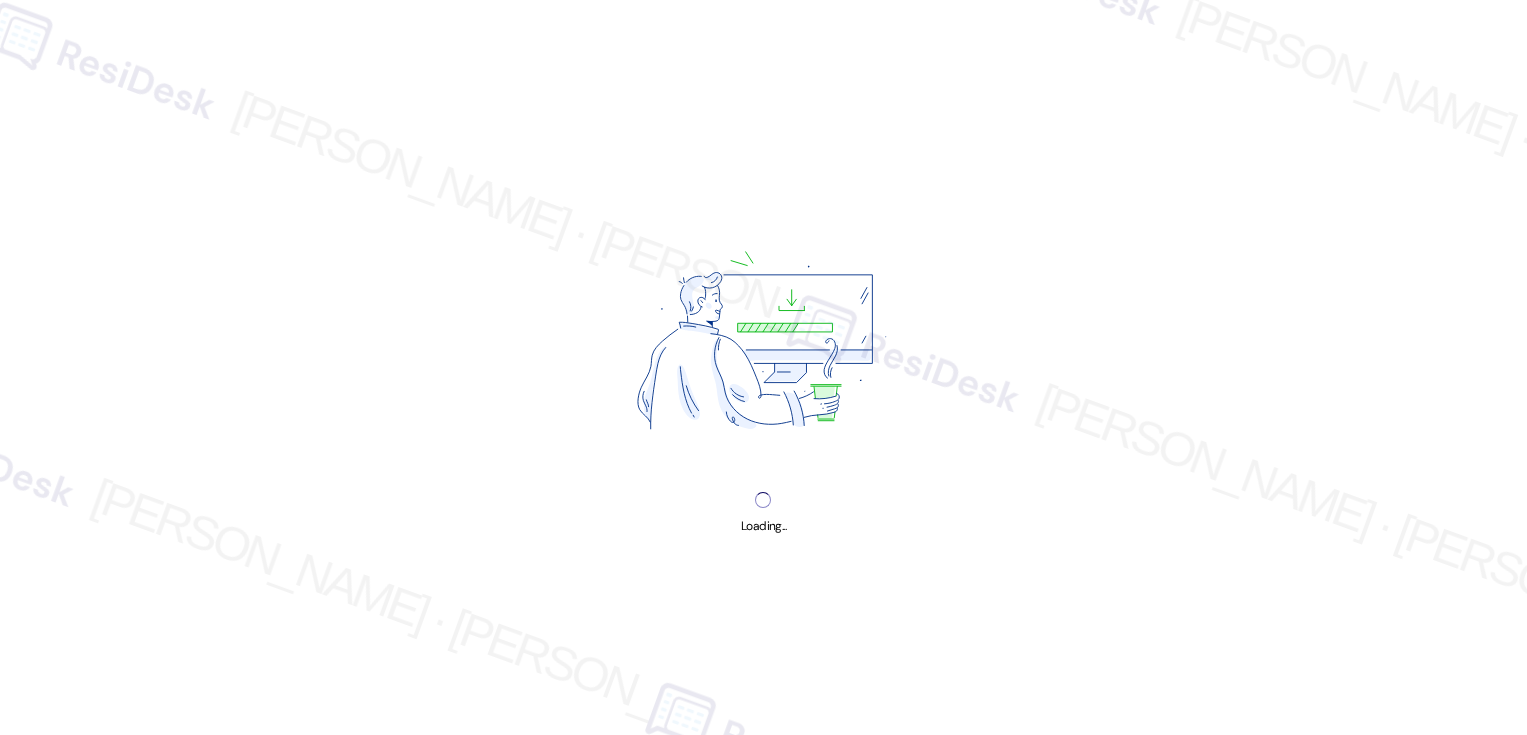 scroll, scrollTop: 0, scrollLeft: 0, axis: both 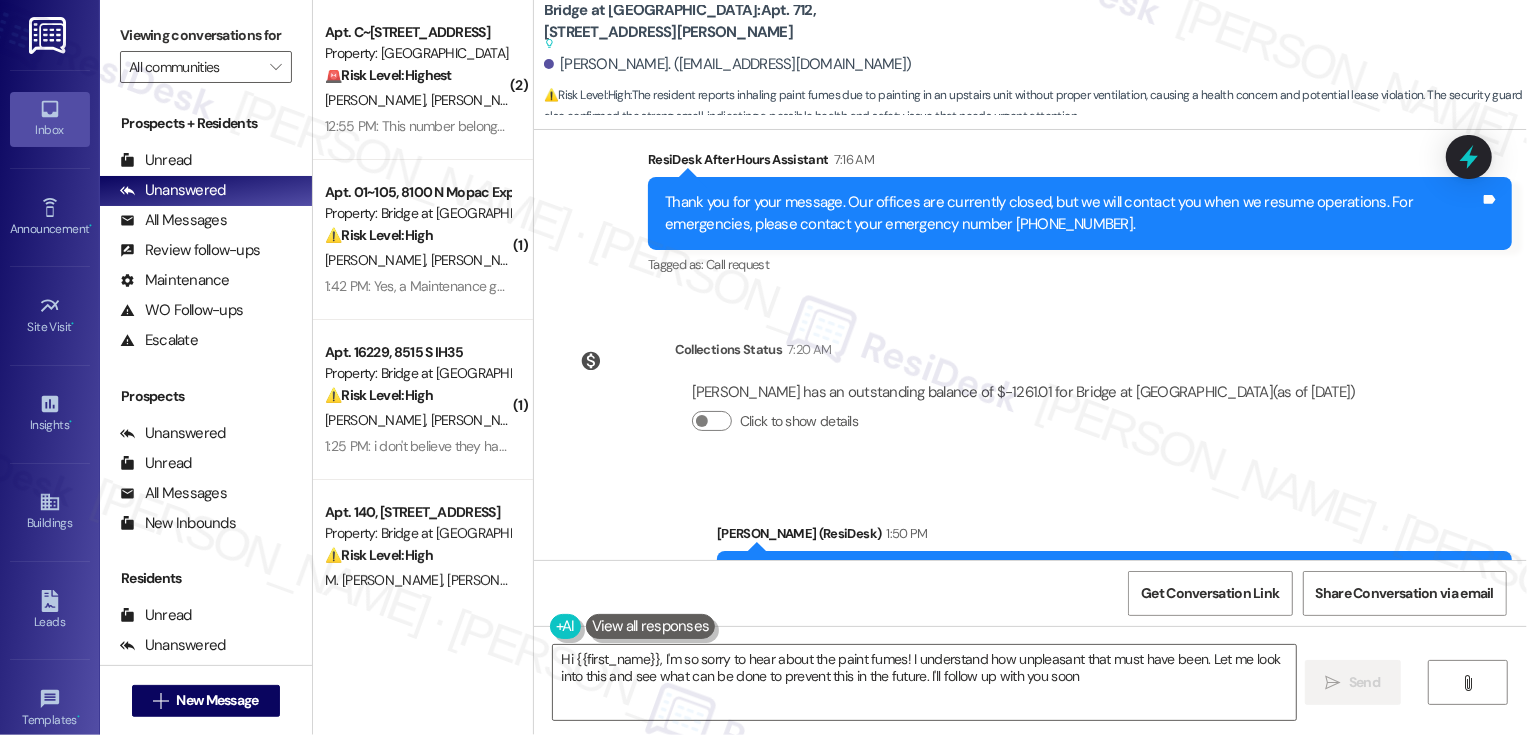 type on "Hi {{first_name}}, I'm so sorry to hear about the paint fumes! I understand how unpleasant that must have been. Let me look into this and see what can be done to prevent this in the future. I'll follow up with you soon." 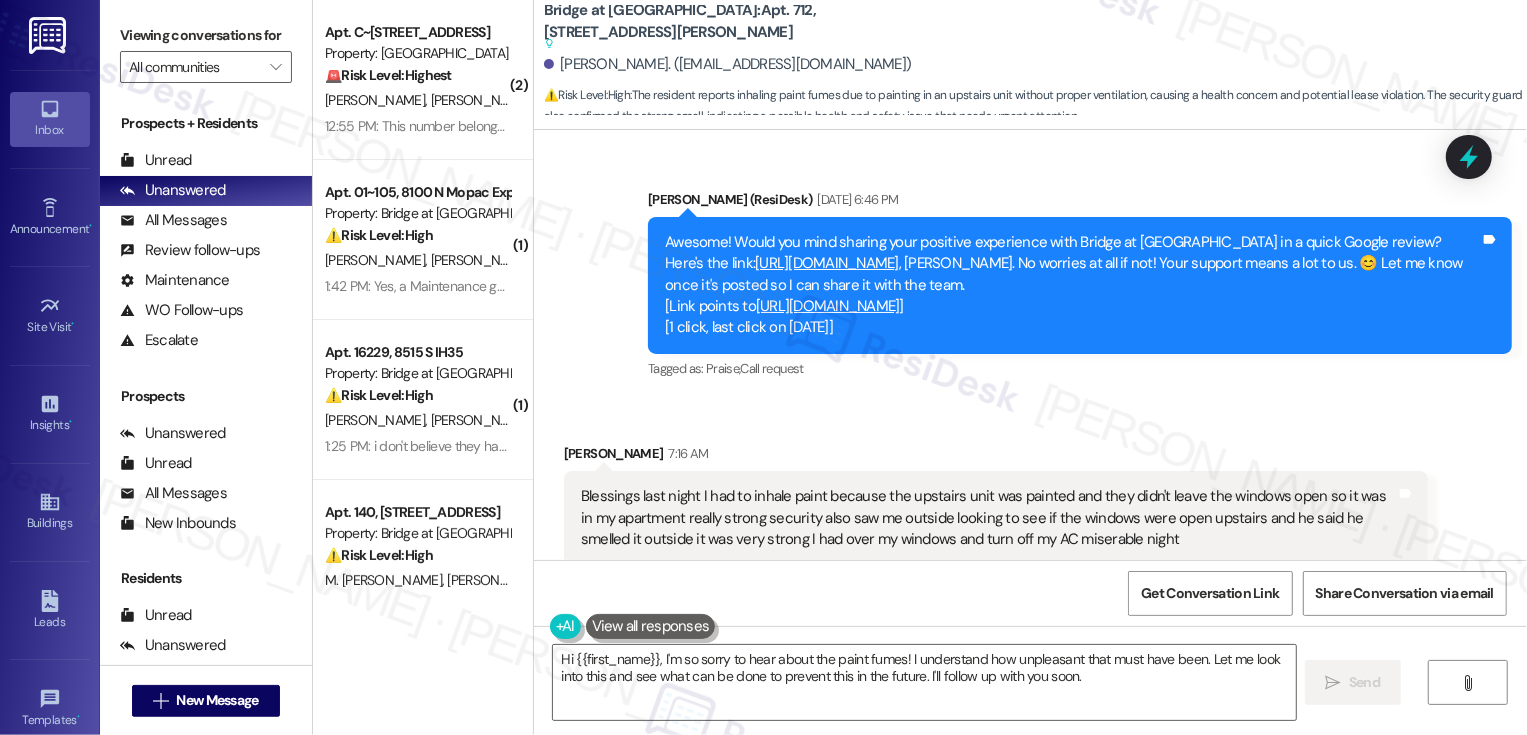 scroll, scrollTop: 3815, scrollLeft: 0, axis: vertical 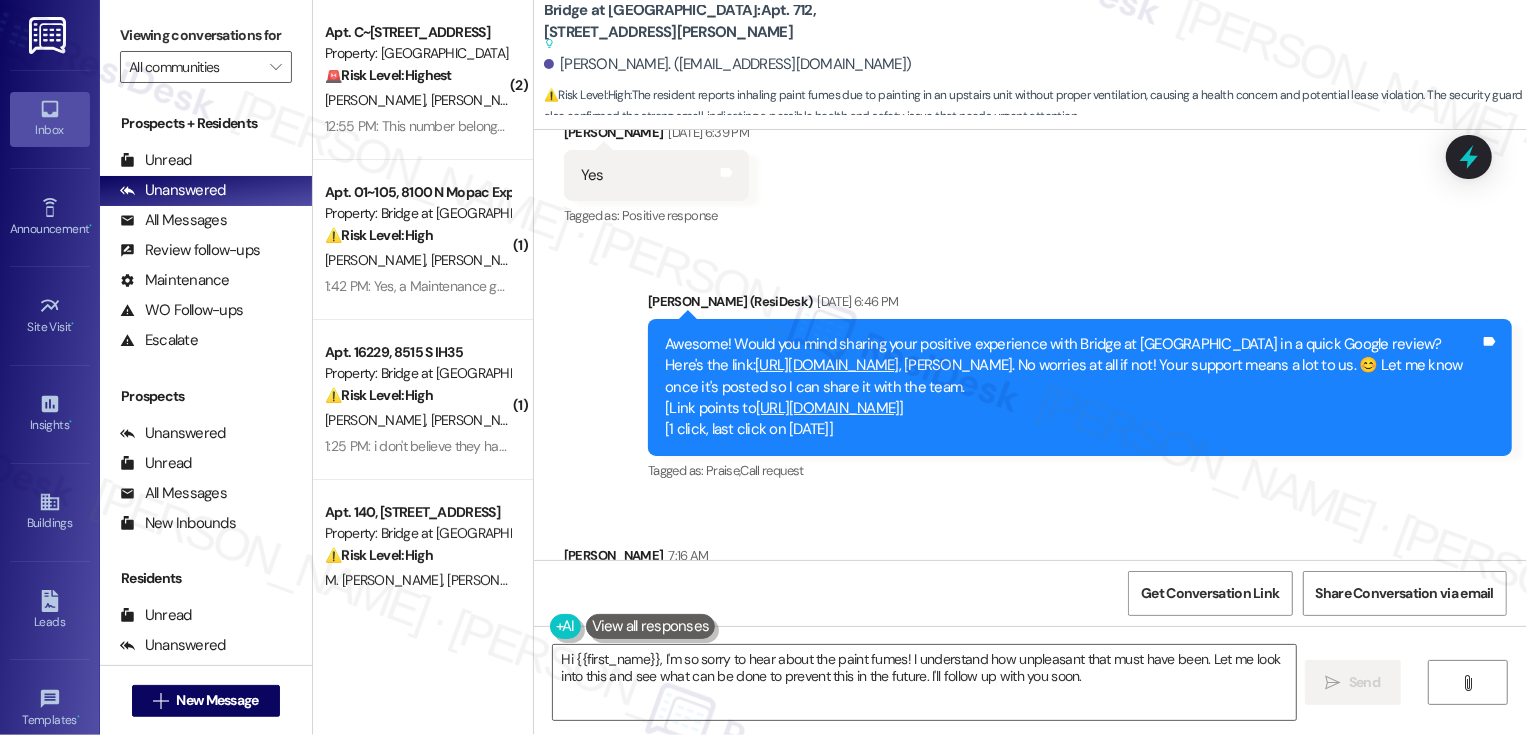 click on "[URL][DOMAIN_NAME]" at bounding box center (828, 408) 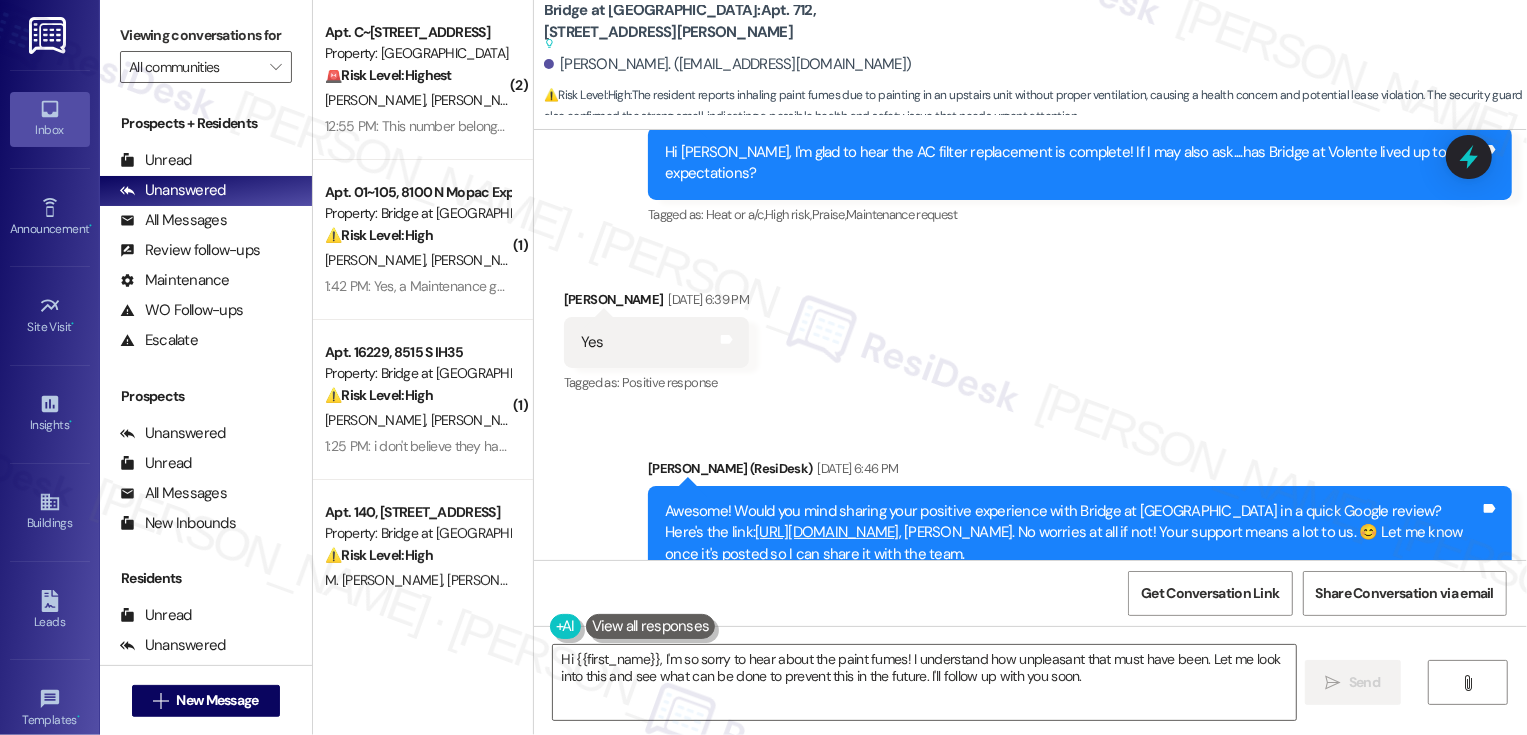 scroll, scrollTop: 3615, scrollLeft: 0, axis: vertical 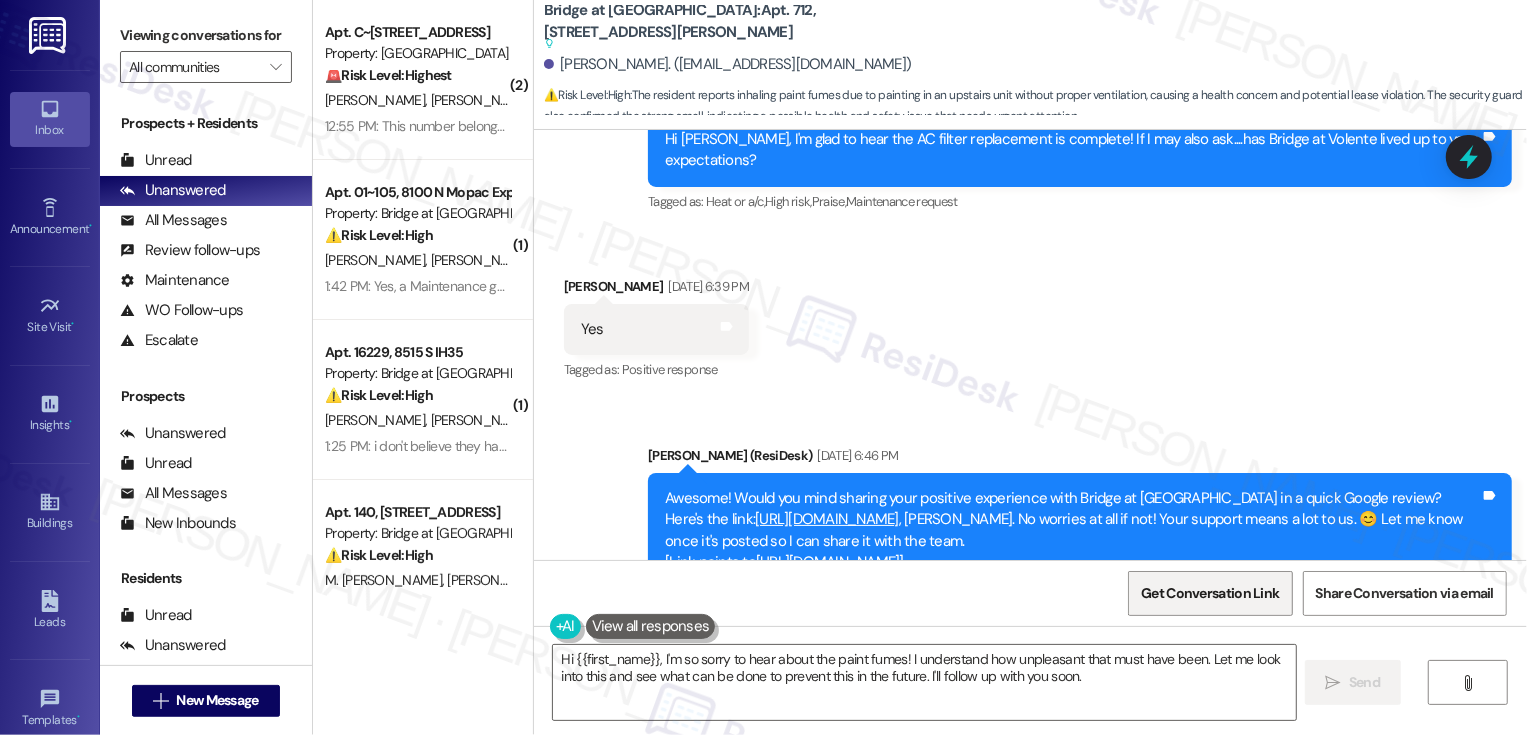 click on "Get Conversation Link" at bounding box center (1210, 593) 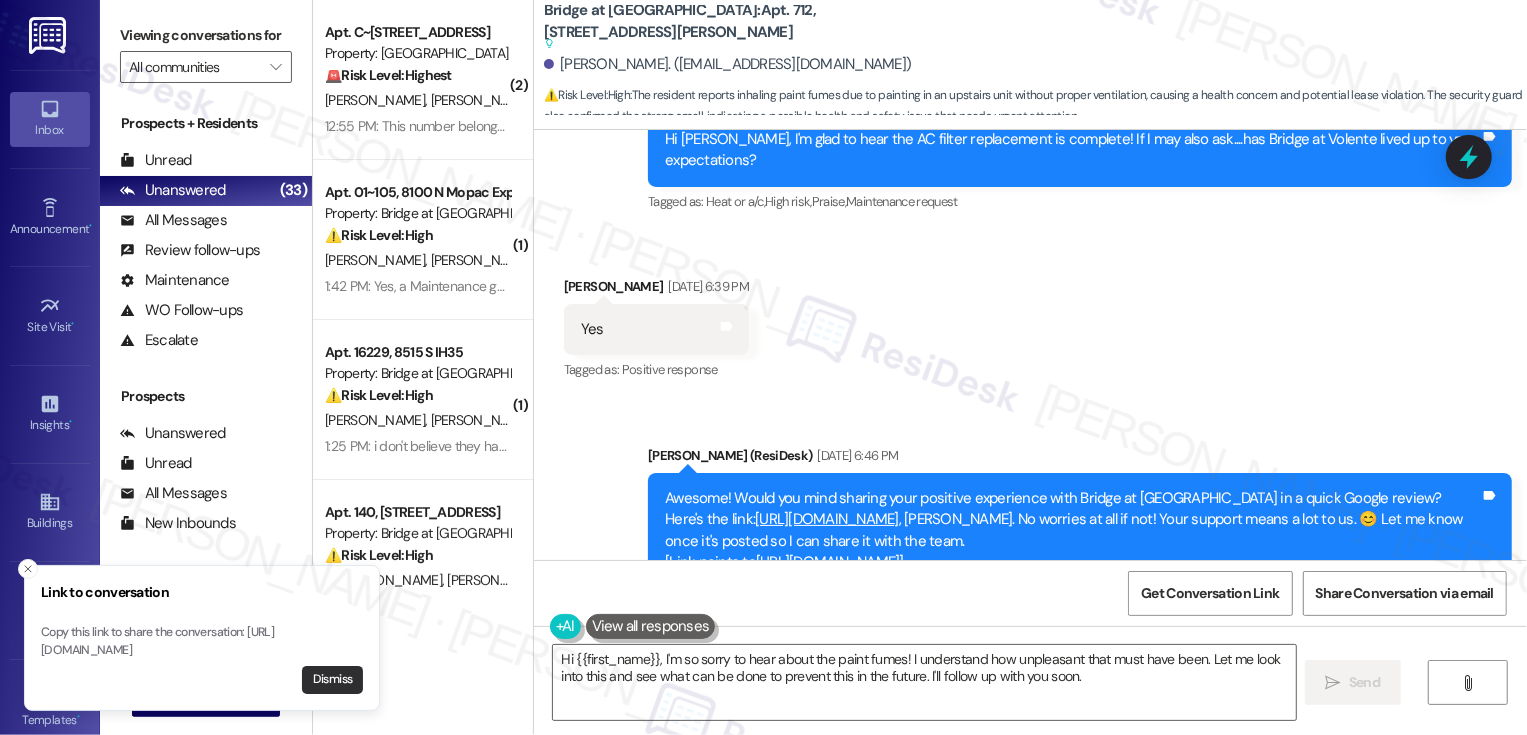 click on "Dismiss" at bounding box center [332, 680] 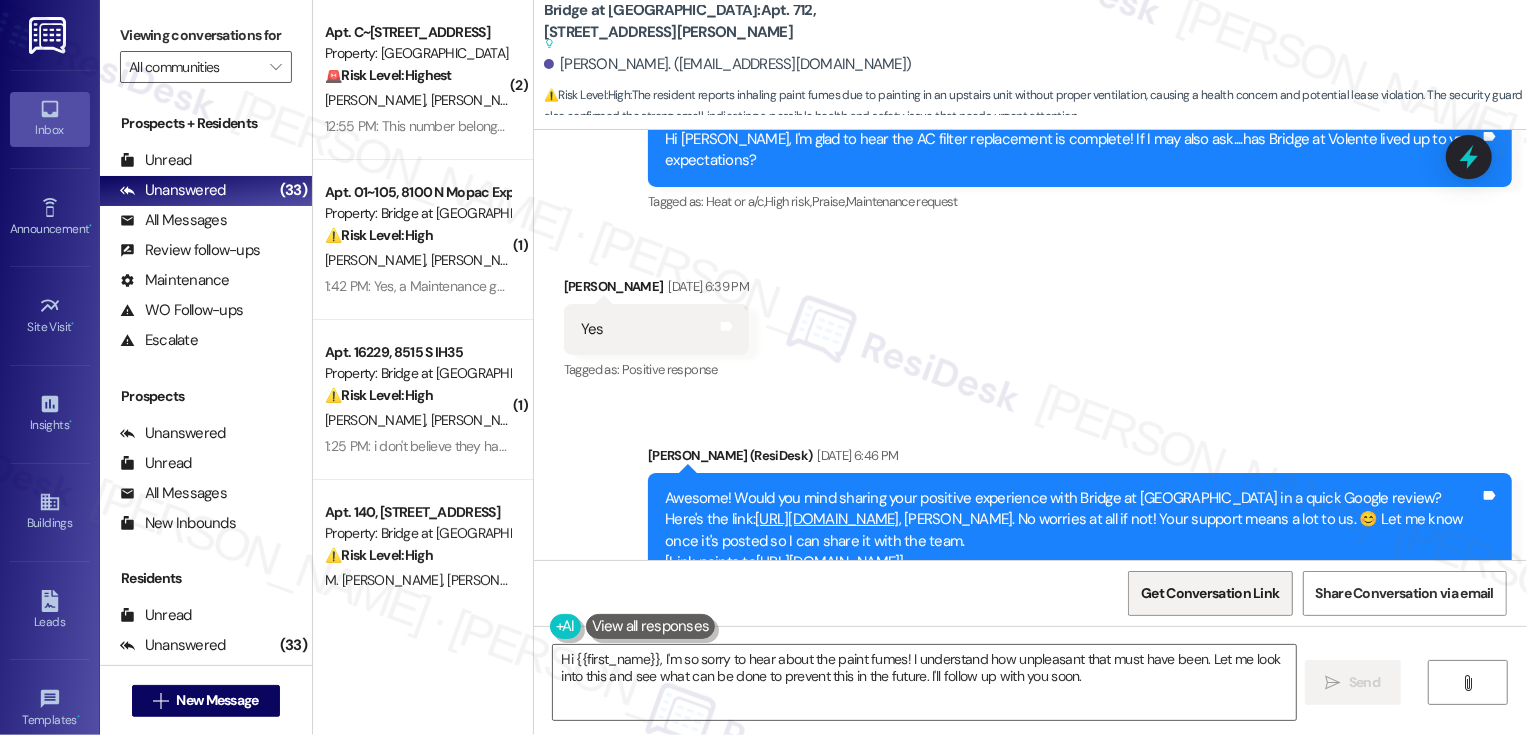 click on "Get Conversation Link" at bounding box center (1210, 593) 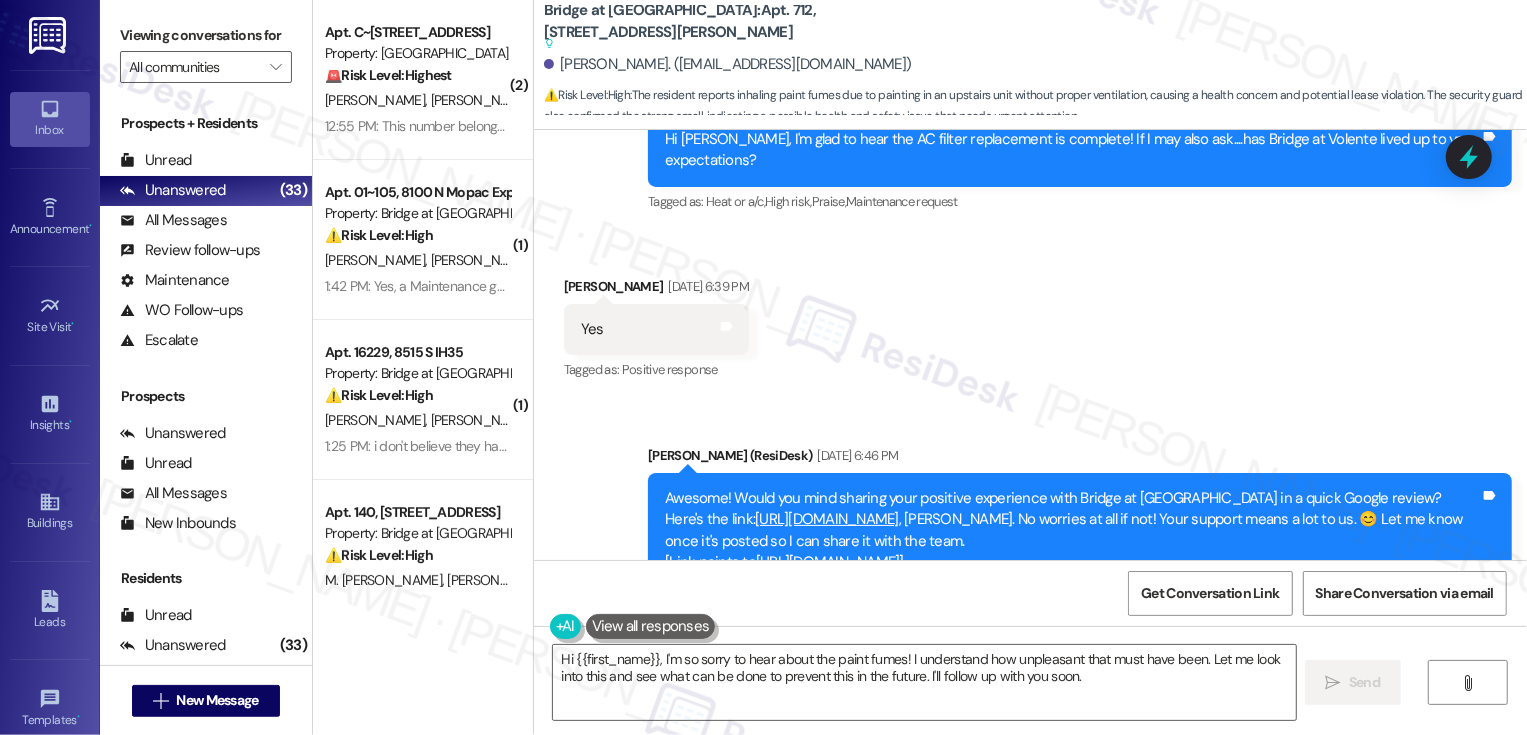 click on "Sent via SMS [PERSON_NAME]   (ResiDesk) [DATE] 6:46 PM Awesome! Would you mind sharing your positive experience with Bridge at [GEOGRAPHIC_DATA] in a quick Google review? Here's the link:  [URL][DOMAIN_NAME] , [PERSON_NAME]. No worries at all if not! Your support means a lot to us. 😊 Let me know once it's posted so I can share it with the team.
[Link points to  [URL][DOMAIN_NAME] ]
[1 click, last click on [DATE]] Tags and notes Tagged as:   Praise ,  Click to highlight conversations about Praise Call request Click to highlight conversations about Call request" at bounding box center [1080, 542] 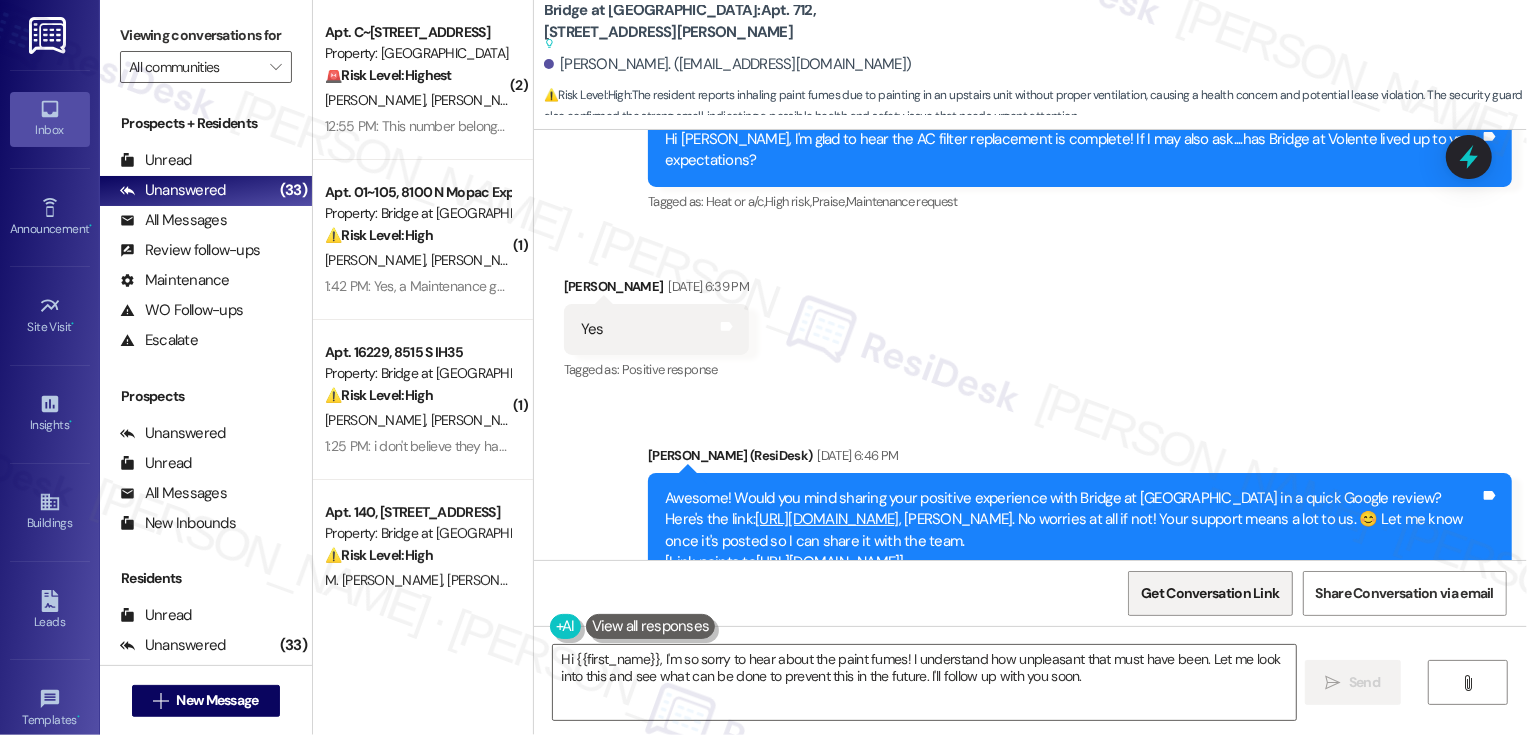 click on "Get Conversation Link" at bounding box center (1210, 593) 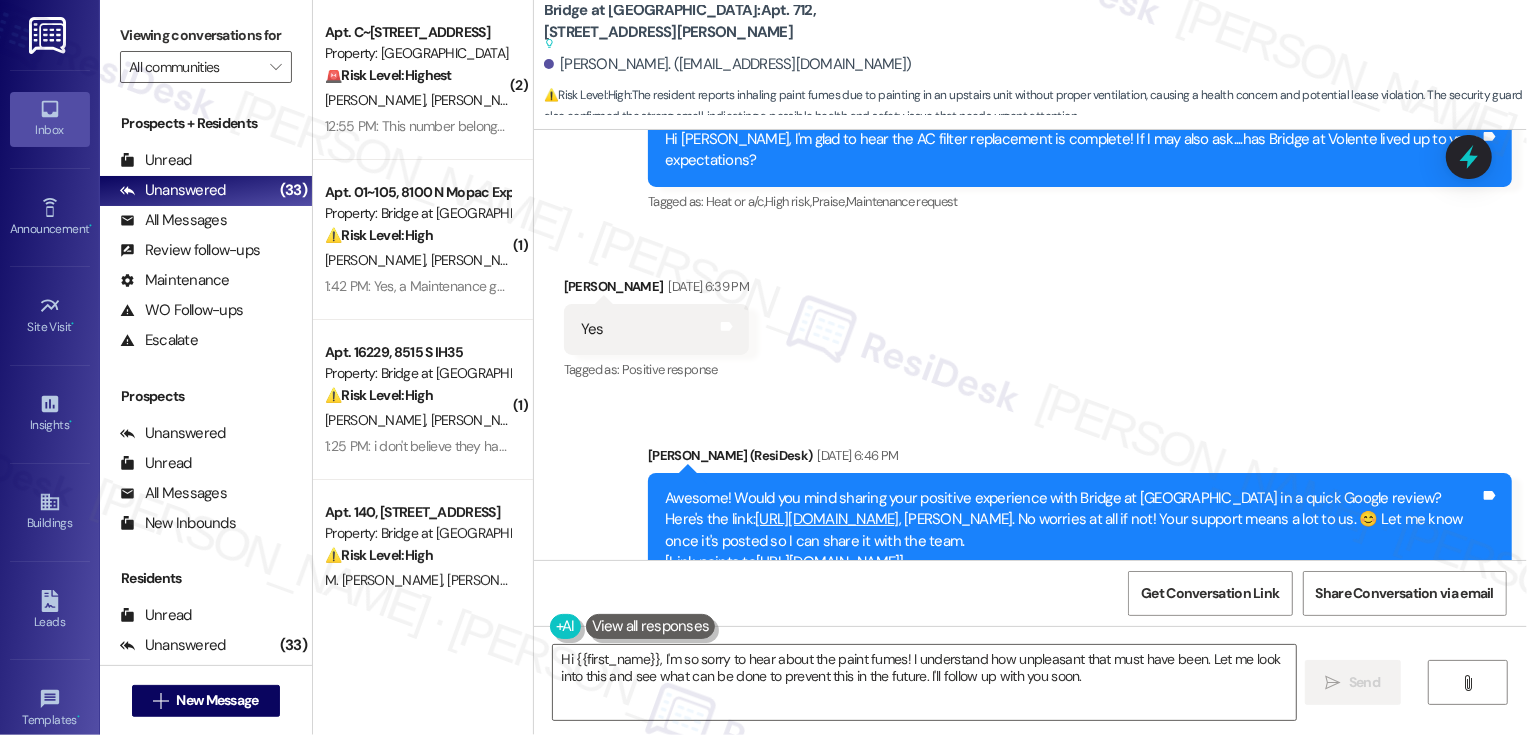 click on "Received via SMS [PERSON_NAME] [DATE] 6:39 PM Yes Tags and notes Tagged as:   Positive response Click to highlight conversations about Positive response" at bounding box center [1030, 315] 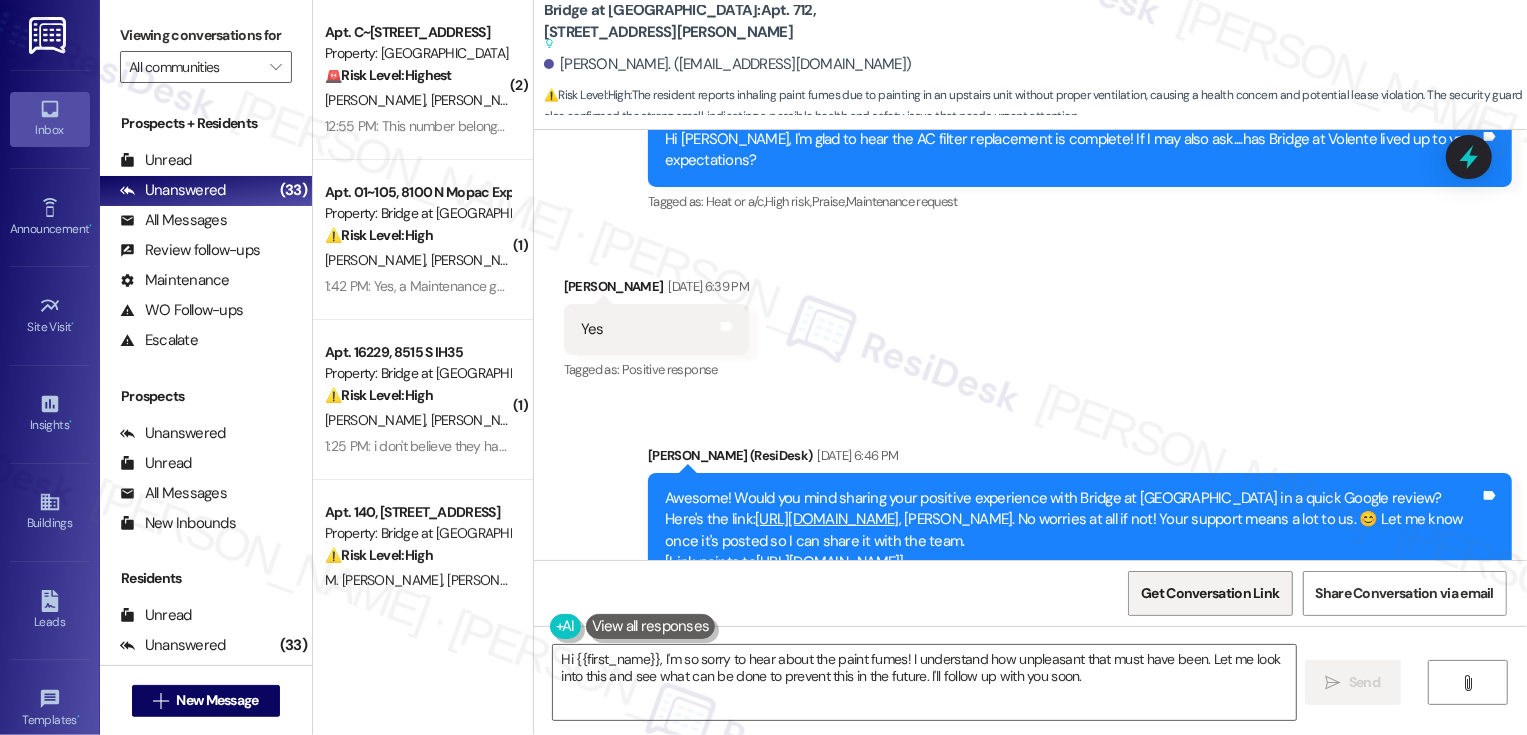 click on "Get Conversation Link" at bounding box center [1210, 593] 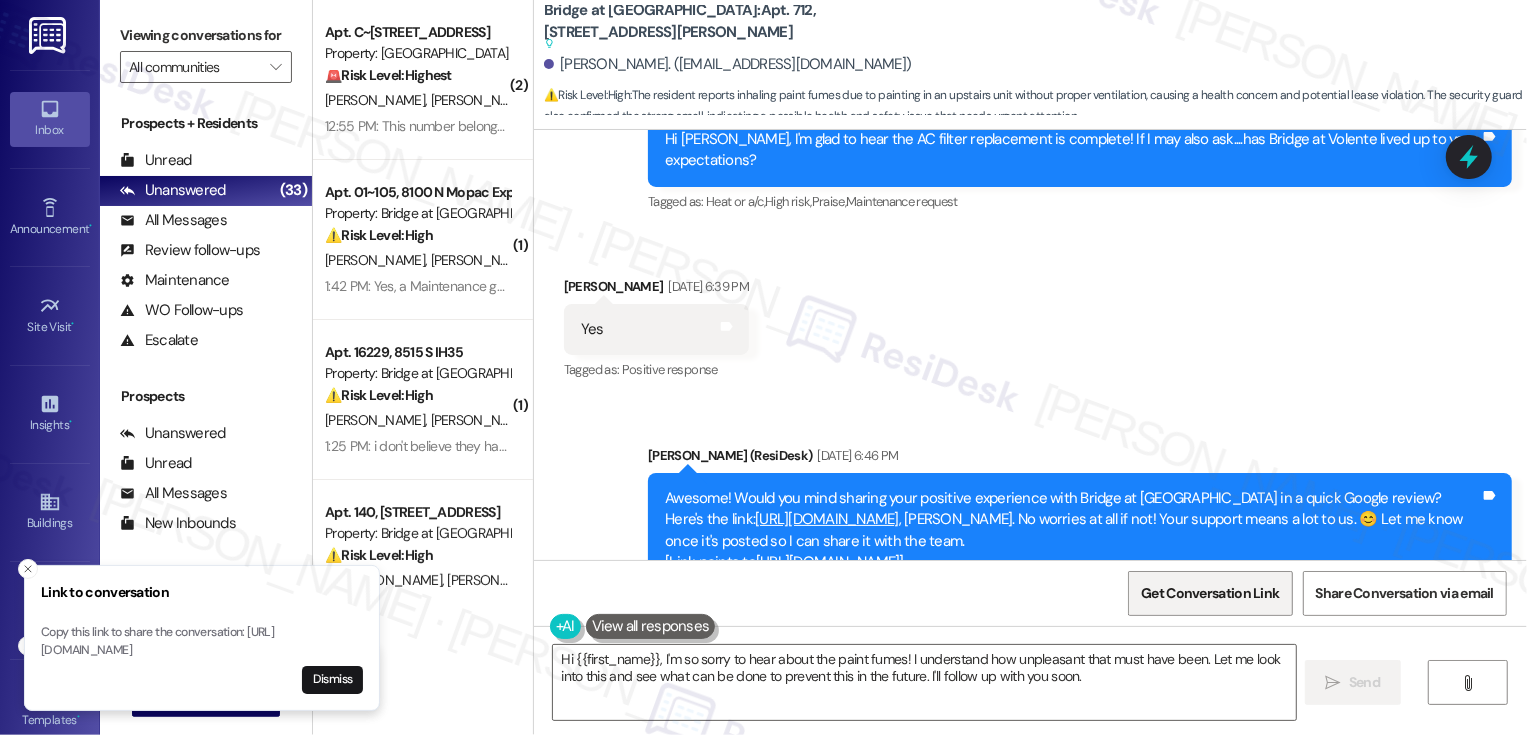 click on "Get Conversation Link" at bounding box center (1210, 593) 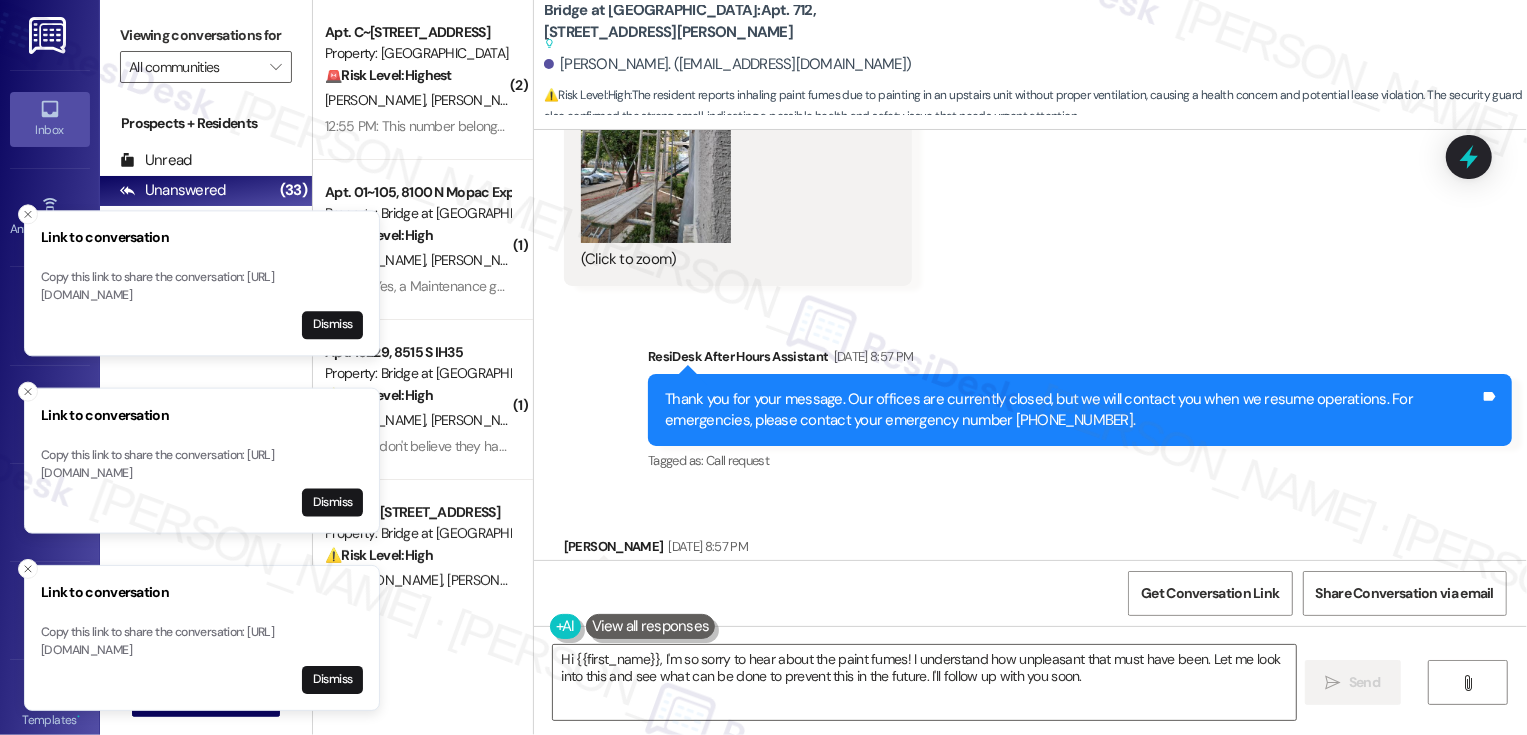 scroll, scrollTop: 2024, scrollLeft: 0, axis: vertical 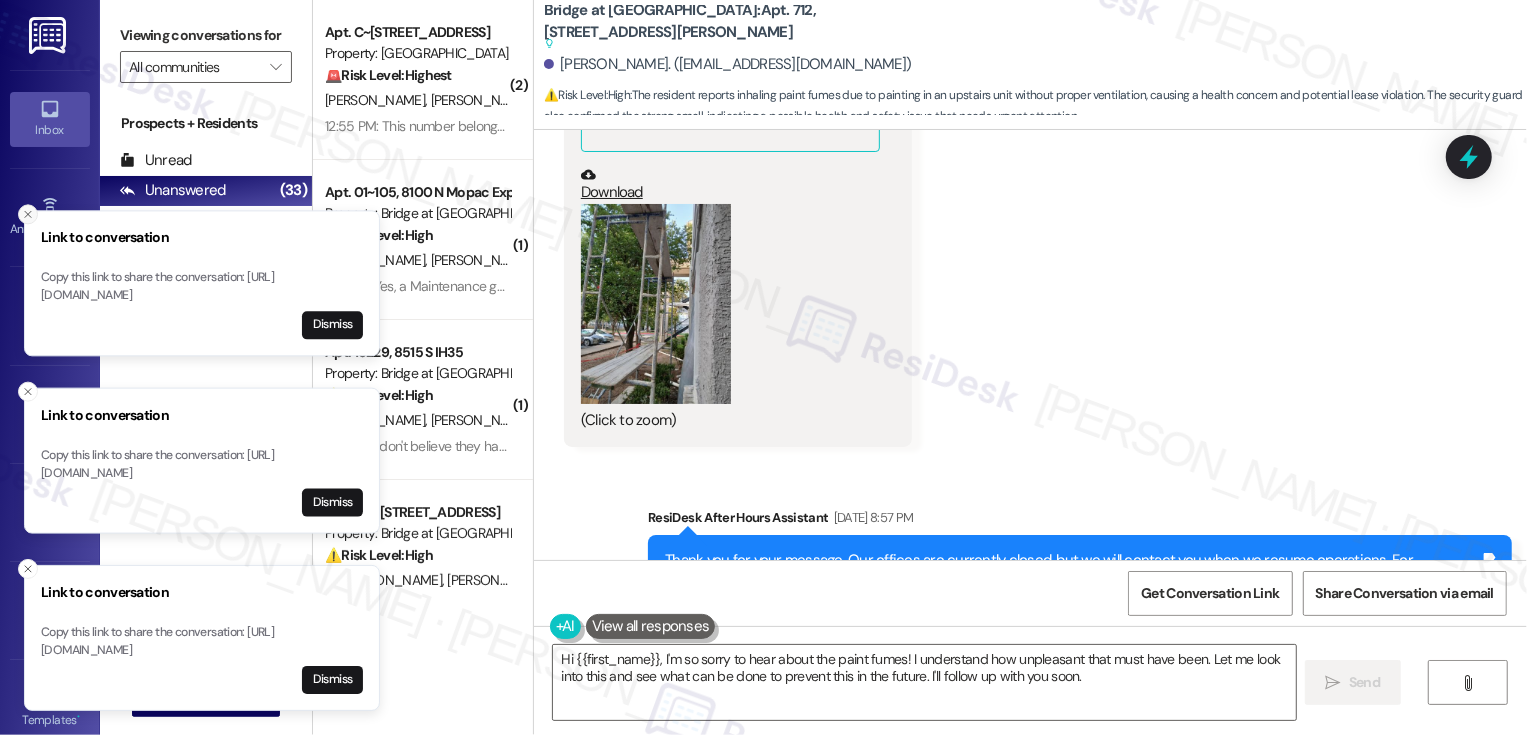 click 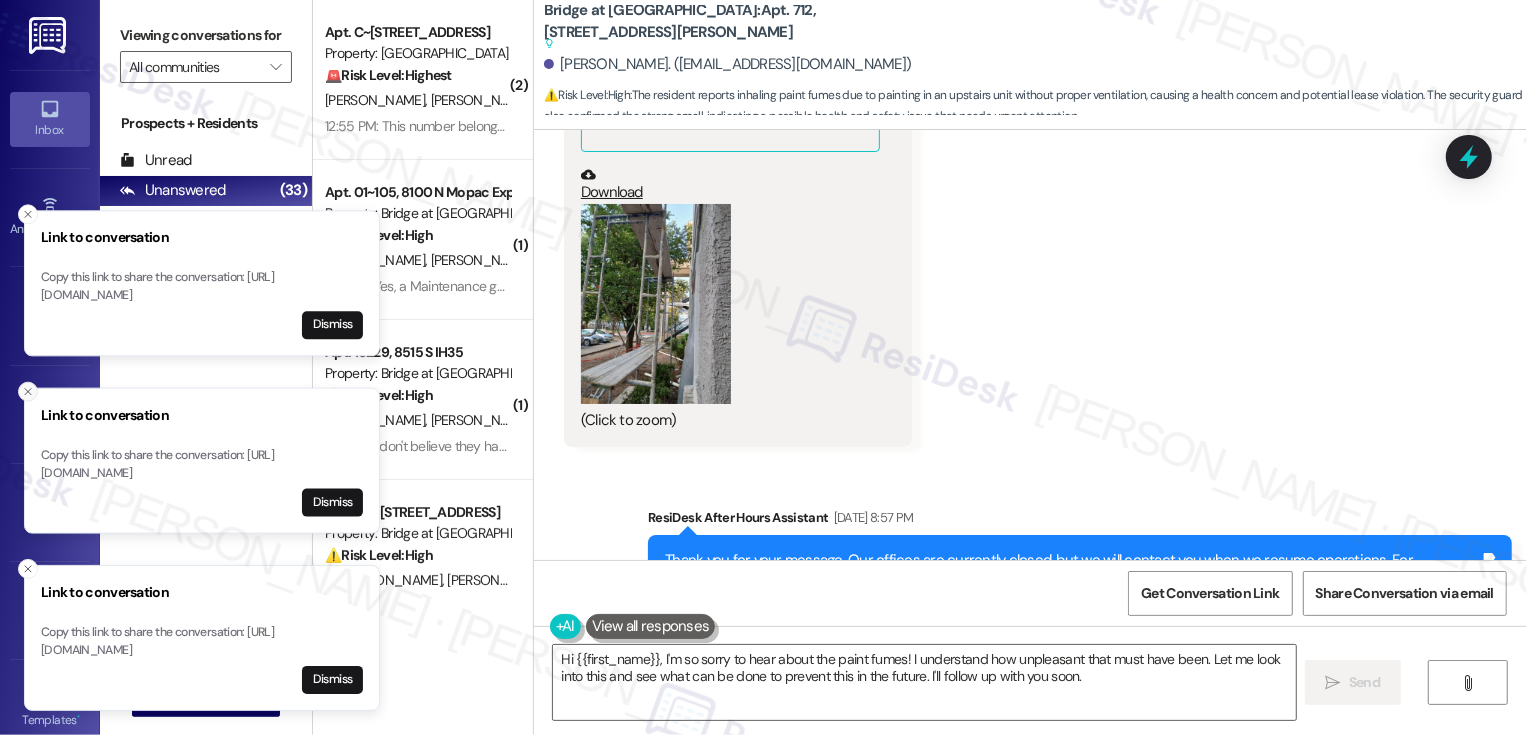 click 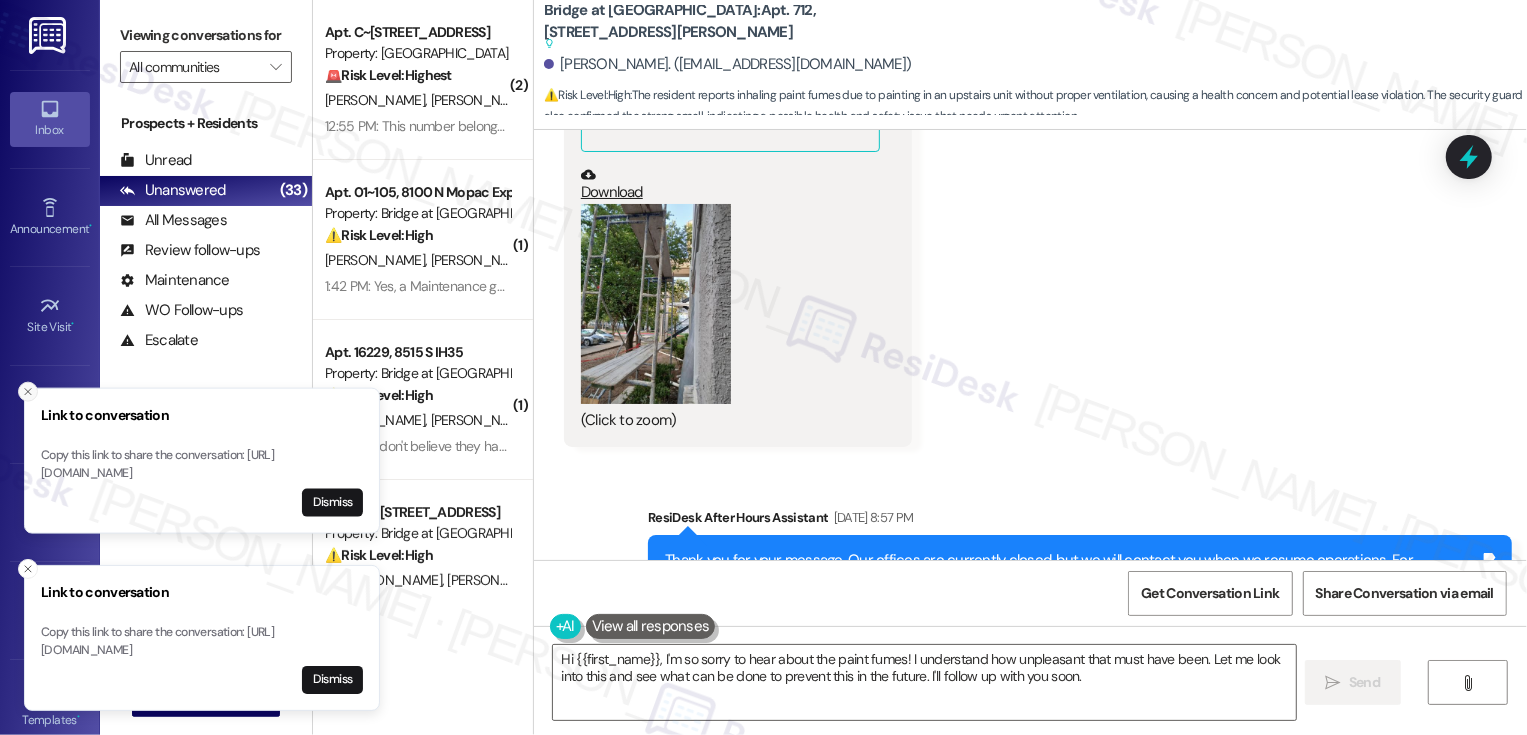 click 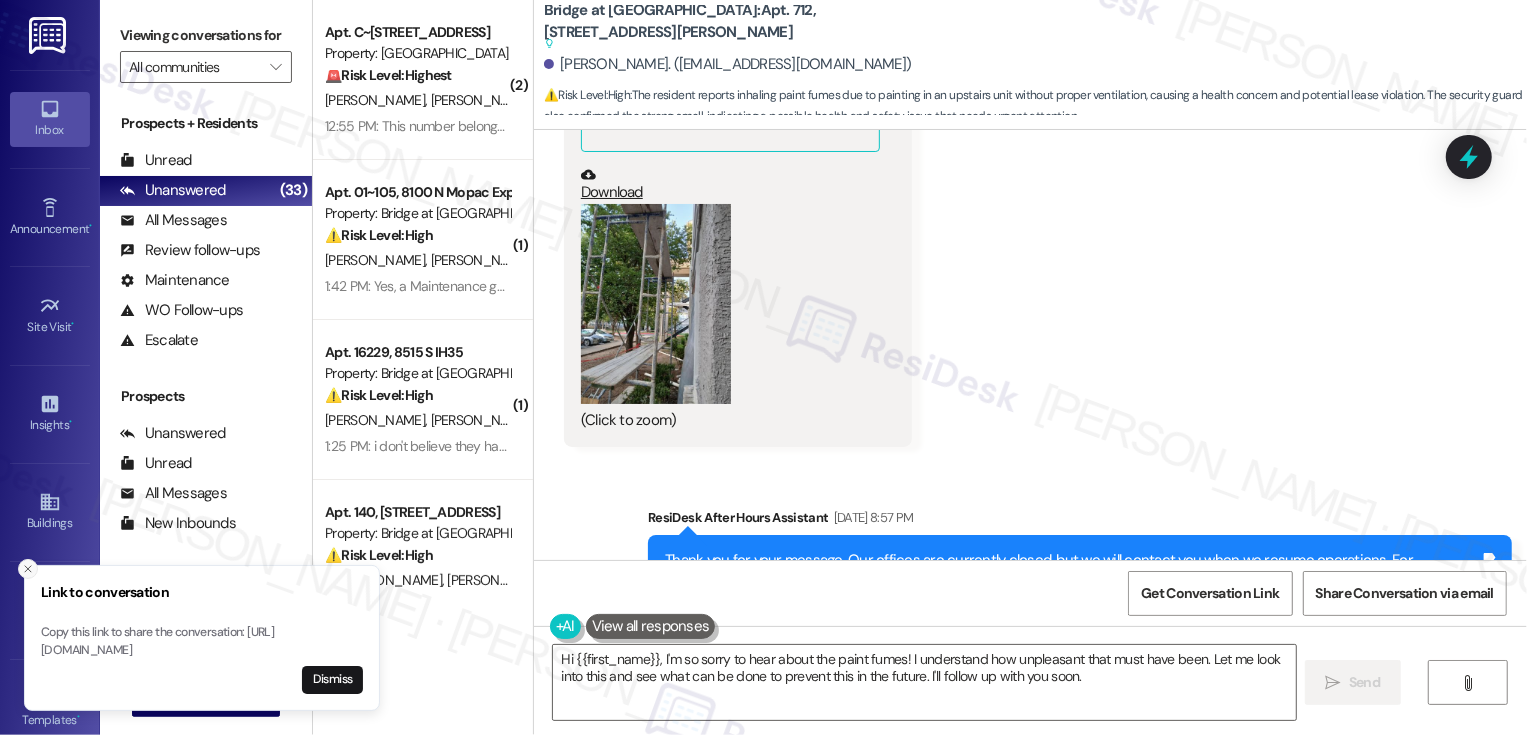 click 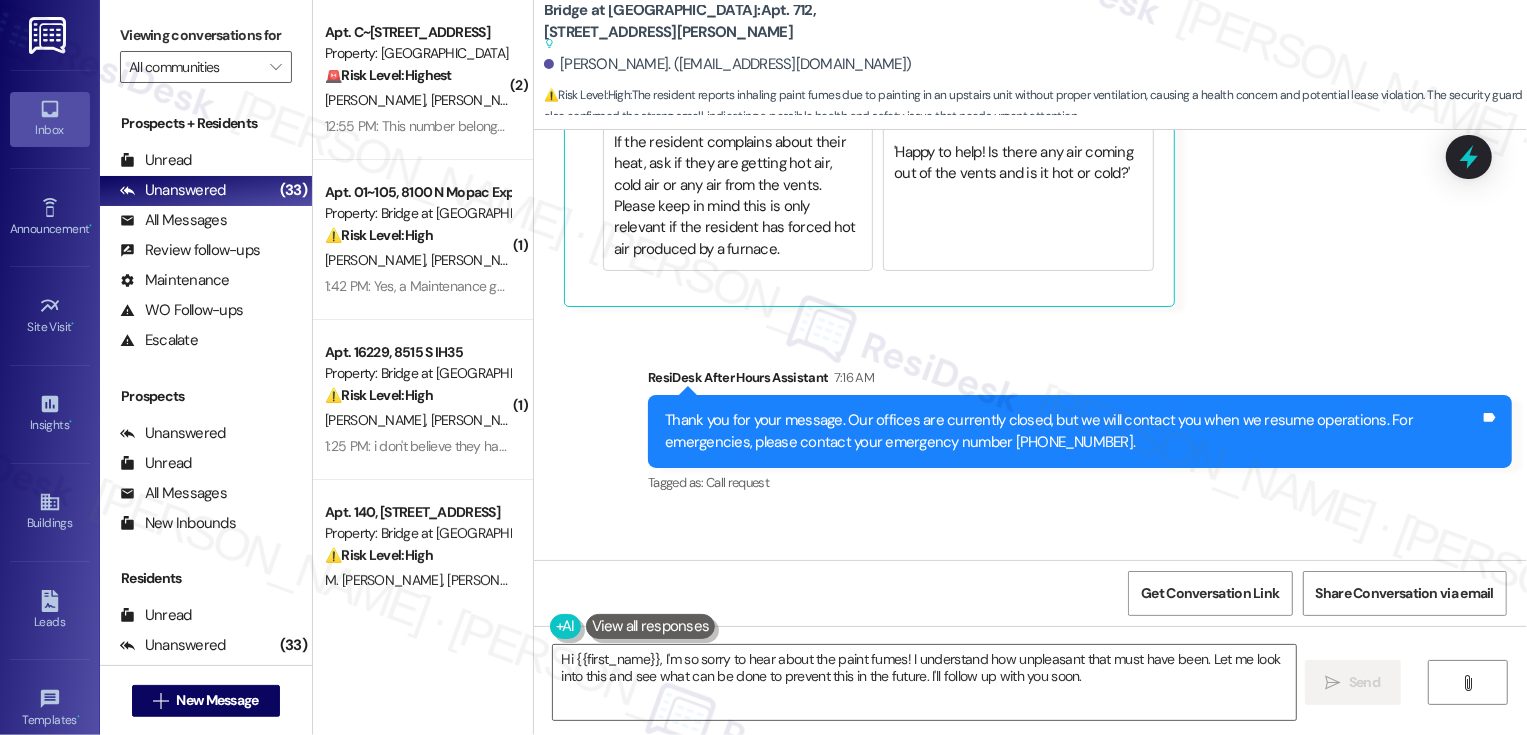 scroll, scrollTop: 4402, scrollLeft: 0, axis: vertical 